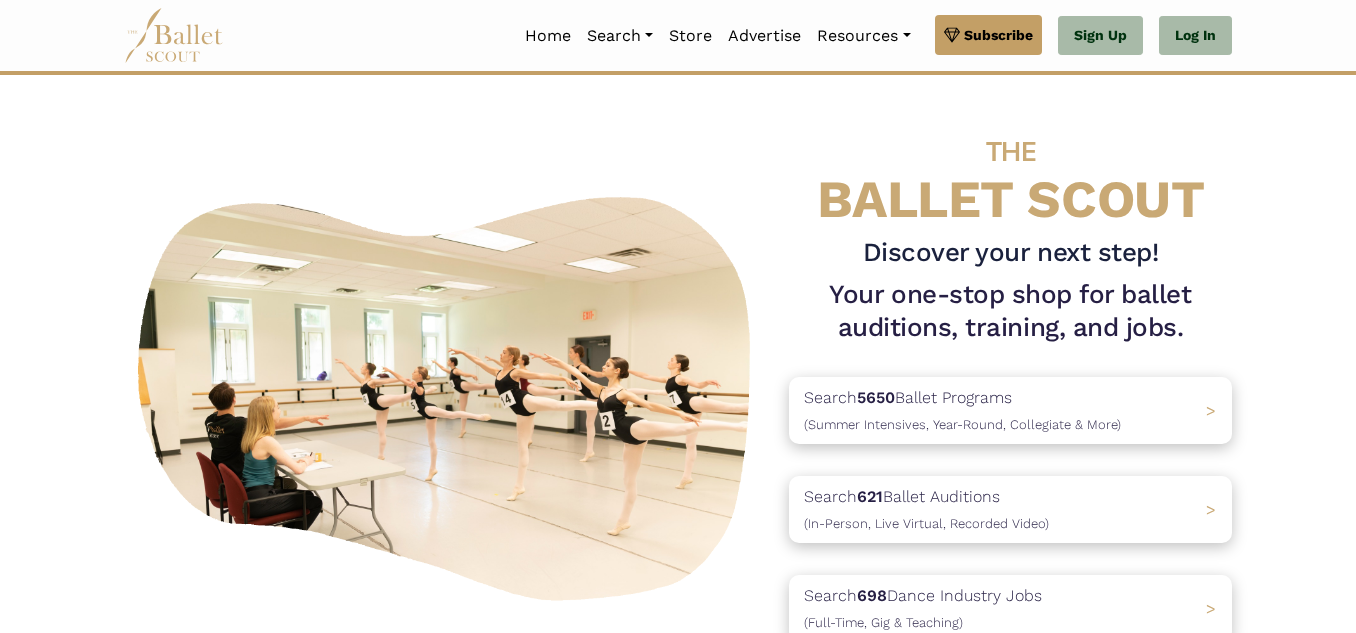 scroll, scrollTop: 0, scrollLeft: 0, axis: both 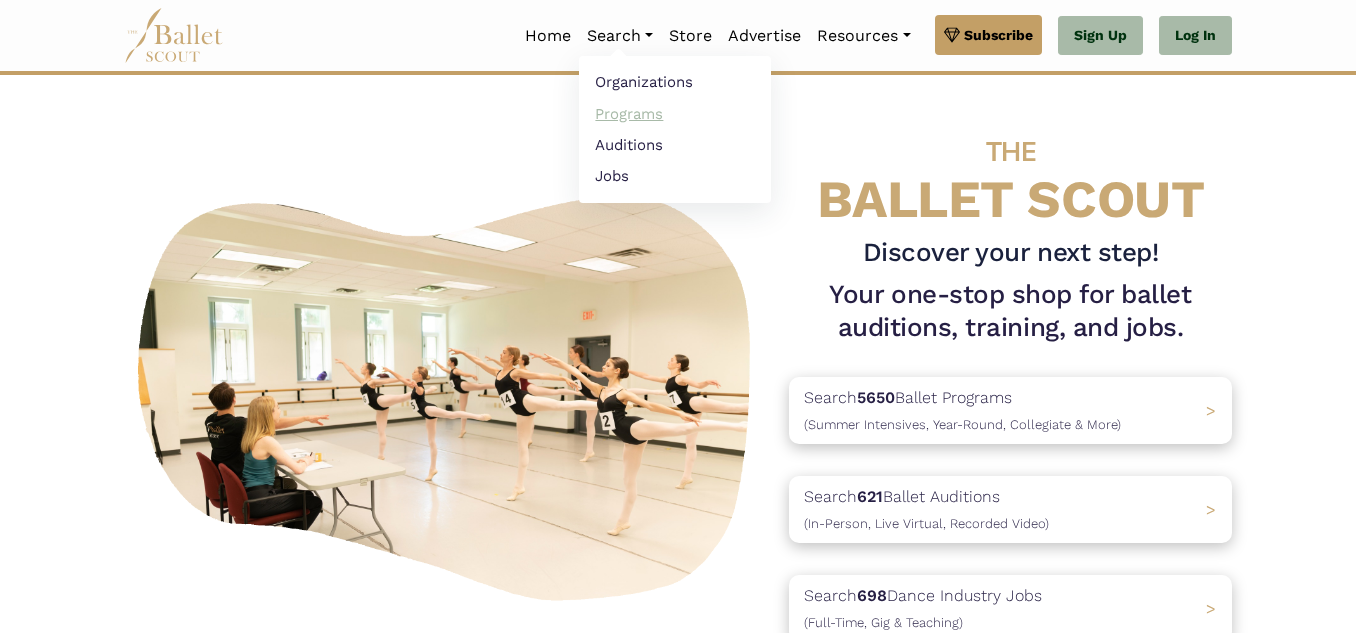 click on "Programs" at bounding box center (675, 113) 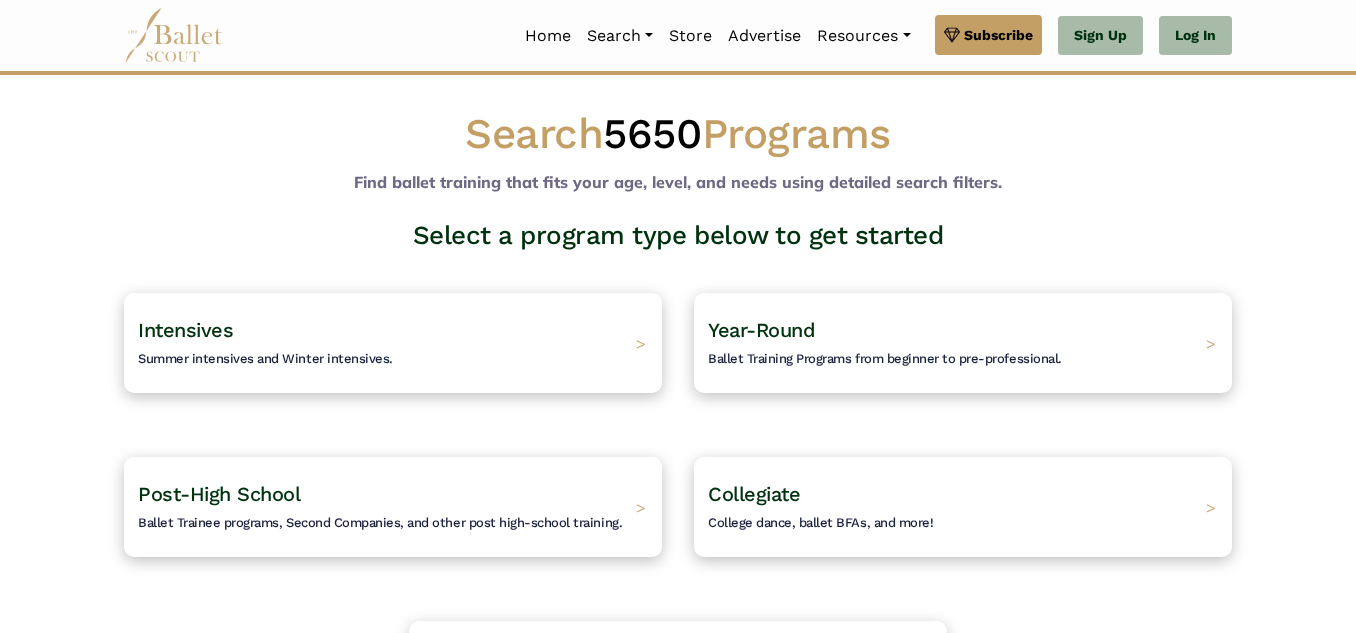 scroll, scrollTop: 0, scrollLeft: 0, axis: both 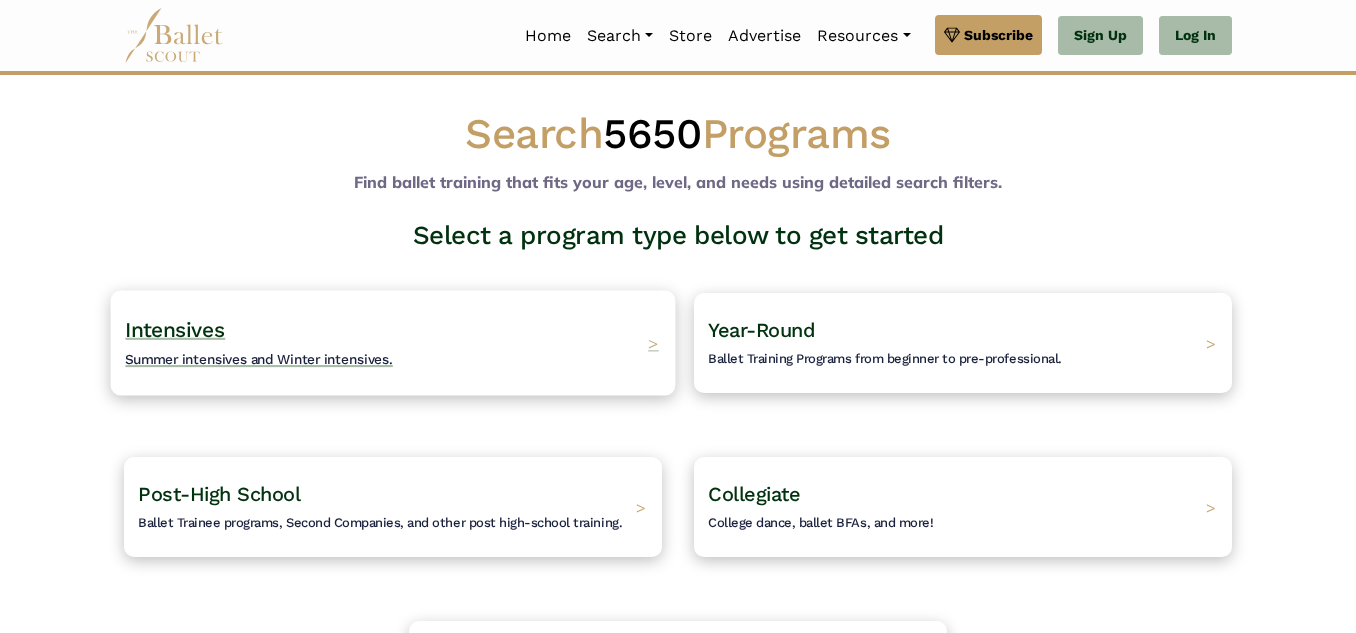 click on "Intensives" at bounding box center [175, 329] 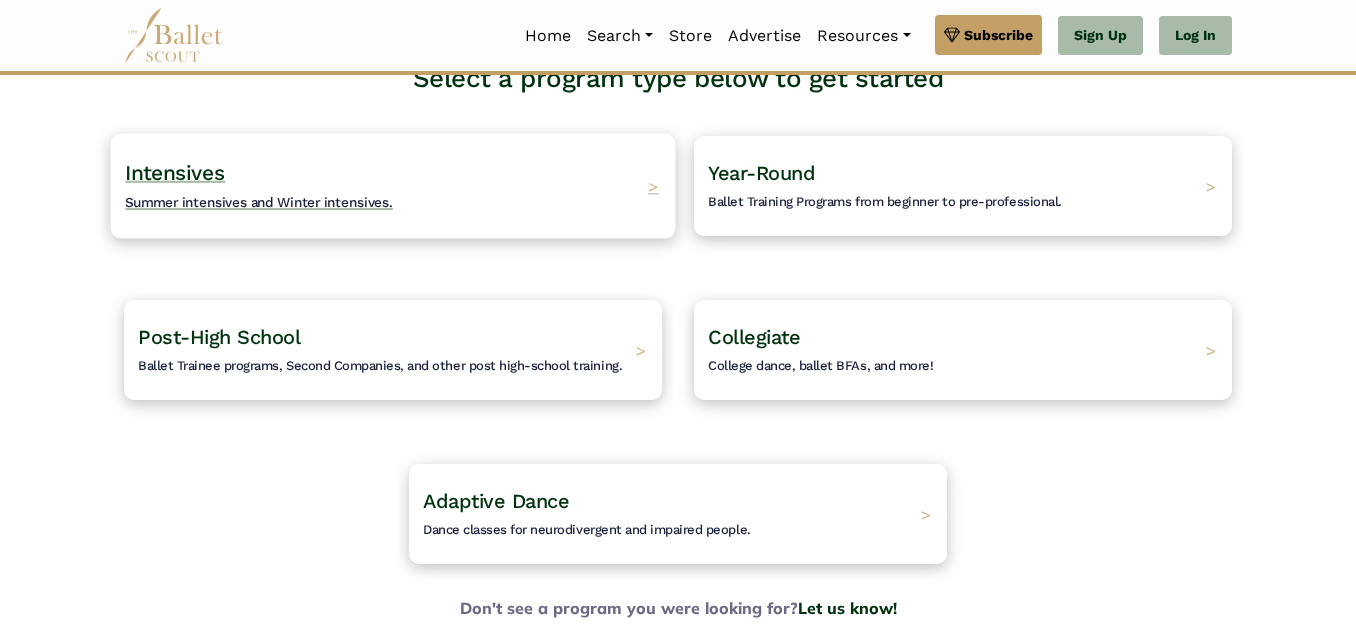scroll, scrollTop: 160, scrollLeft: 0, axis: vertical 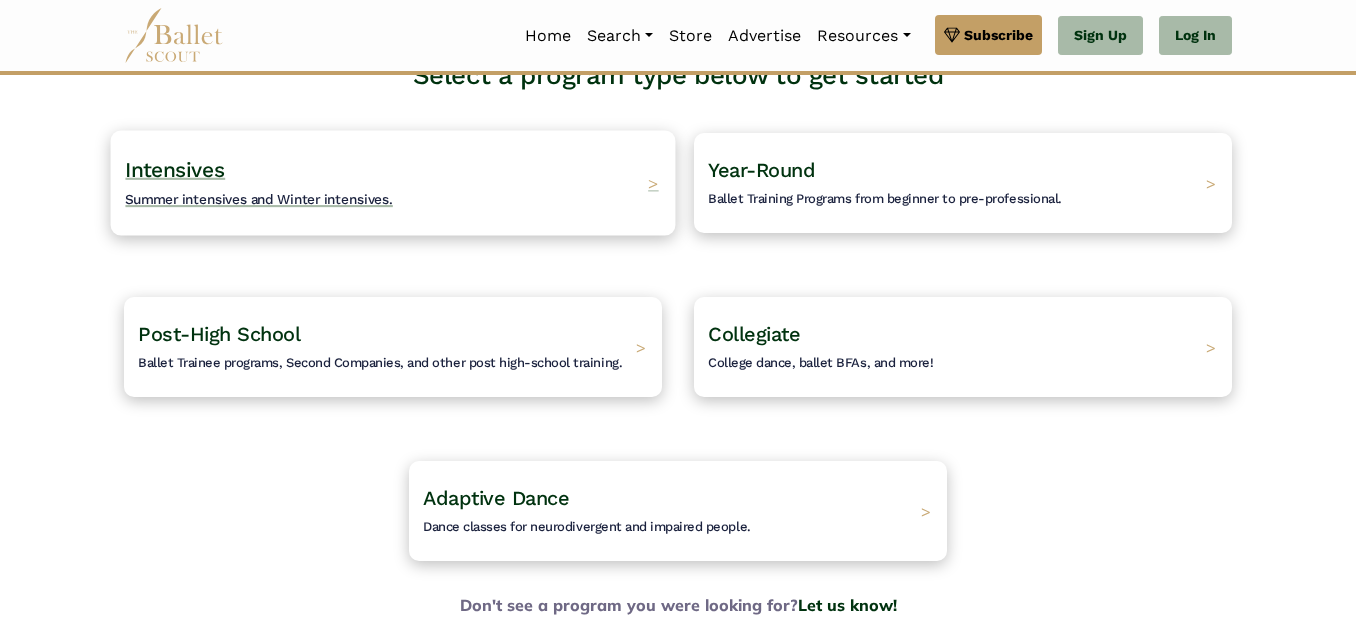 click on "Intensives" at bounding box center [175, 169] 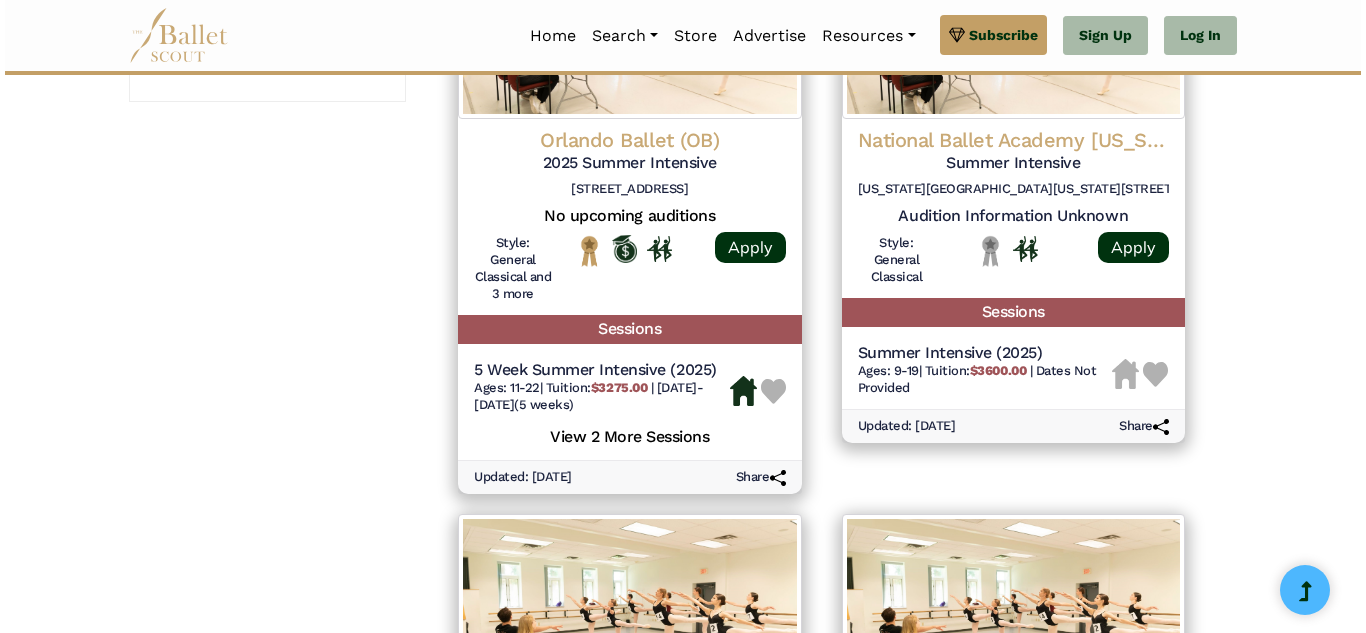 scroll, scrollTop: 1680, scrollLeft: 0, axis: vertical 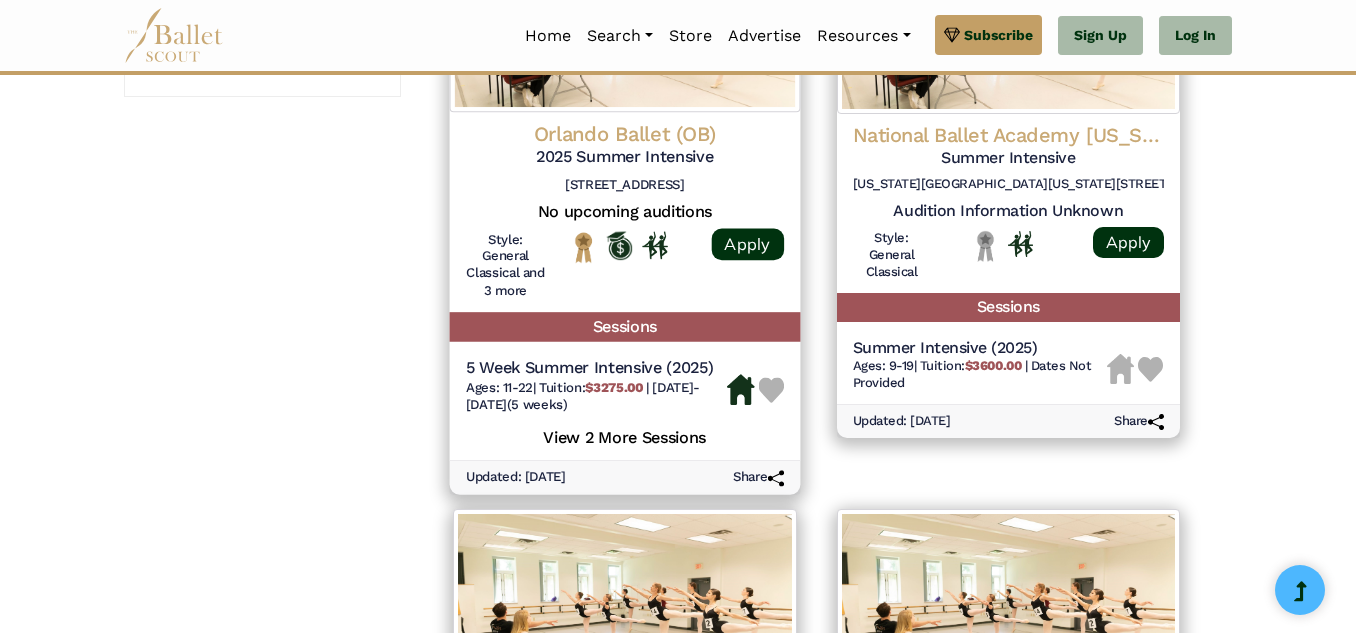 click on "Orlando Ballet (OB)" at bounding box center (1009, -1005) 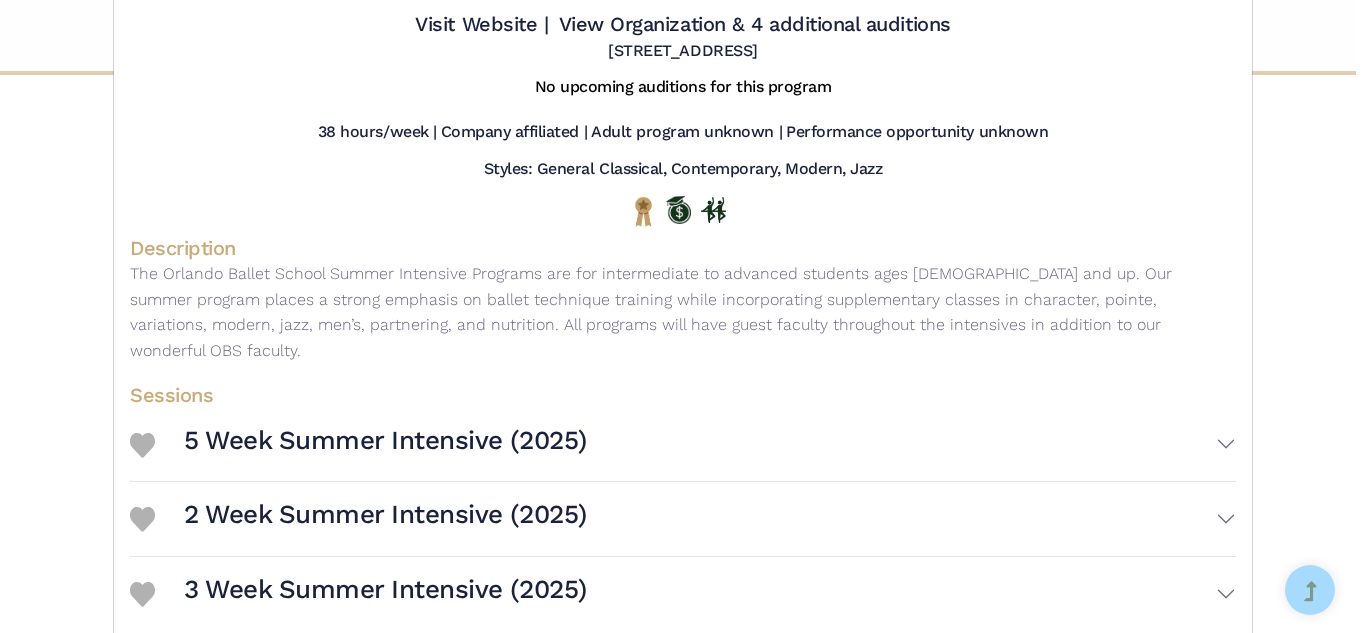 scroll, scrollTop: 166, scrollLeft: 0, axis: vertical 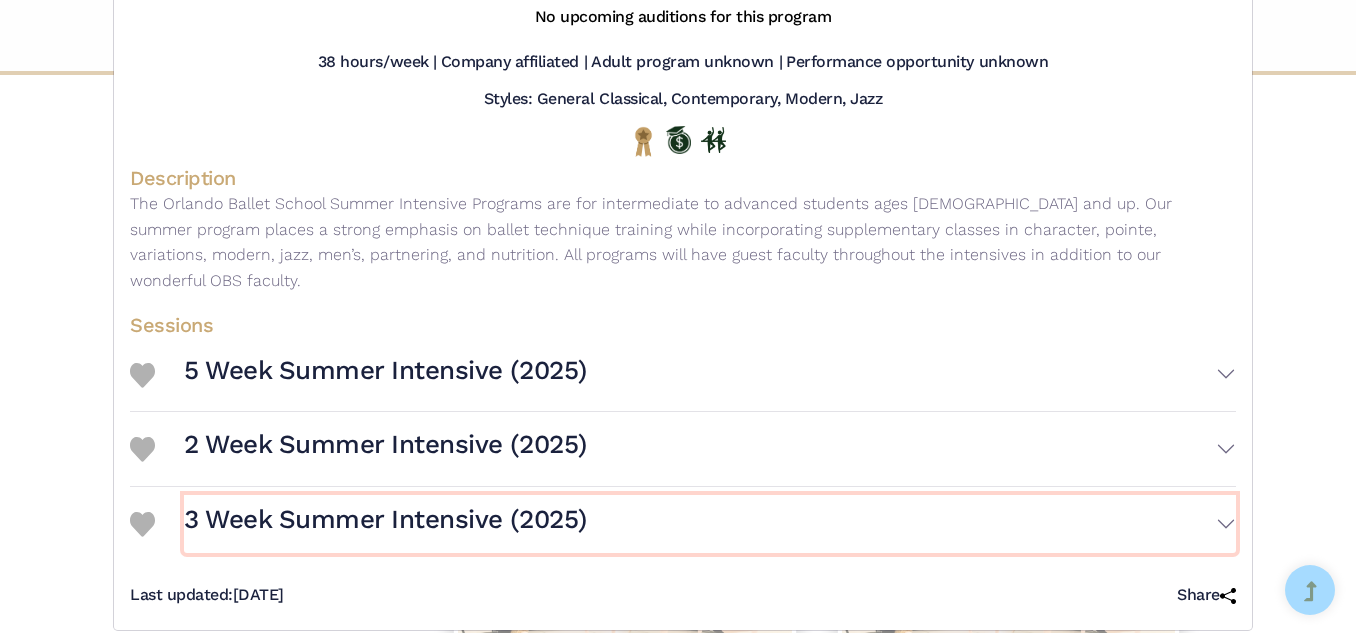 click on "3 Week Summer Intensive (2025)" at bounding box center (385, 520) 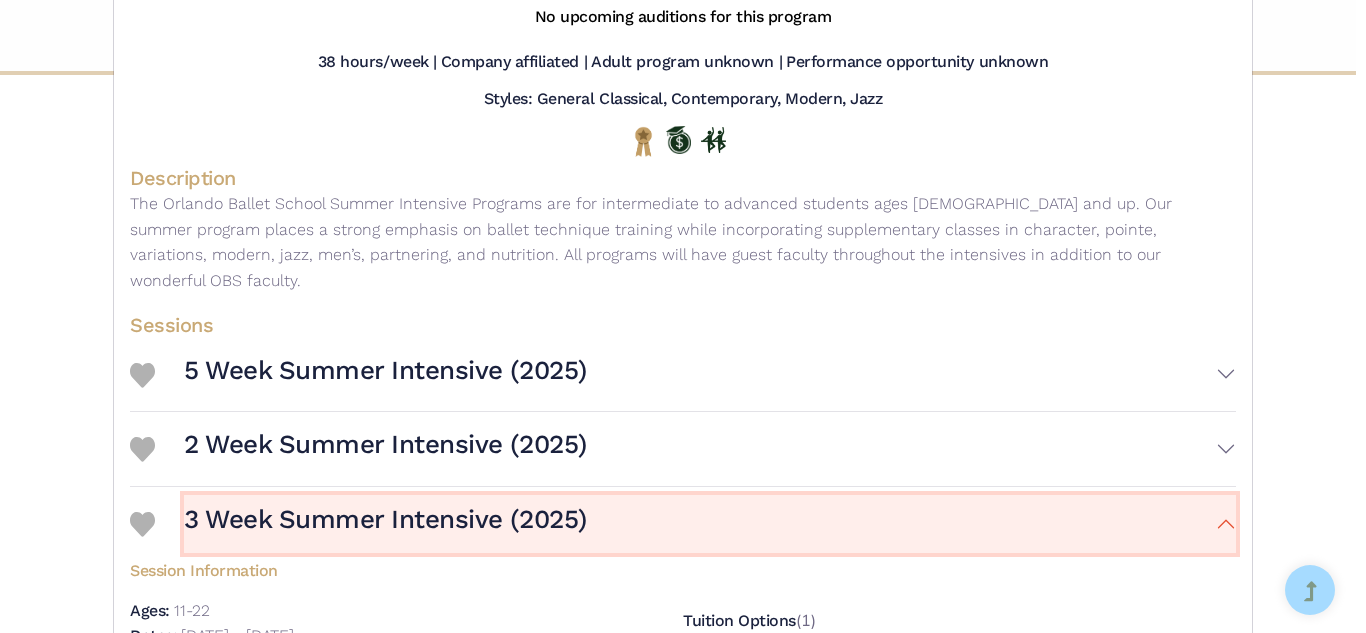 type 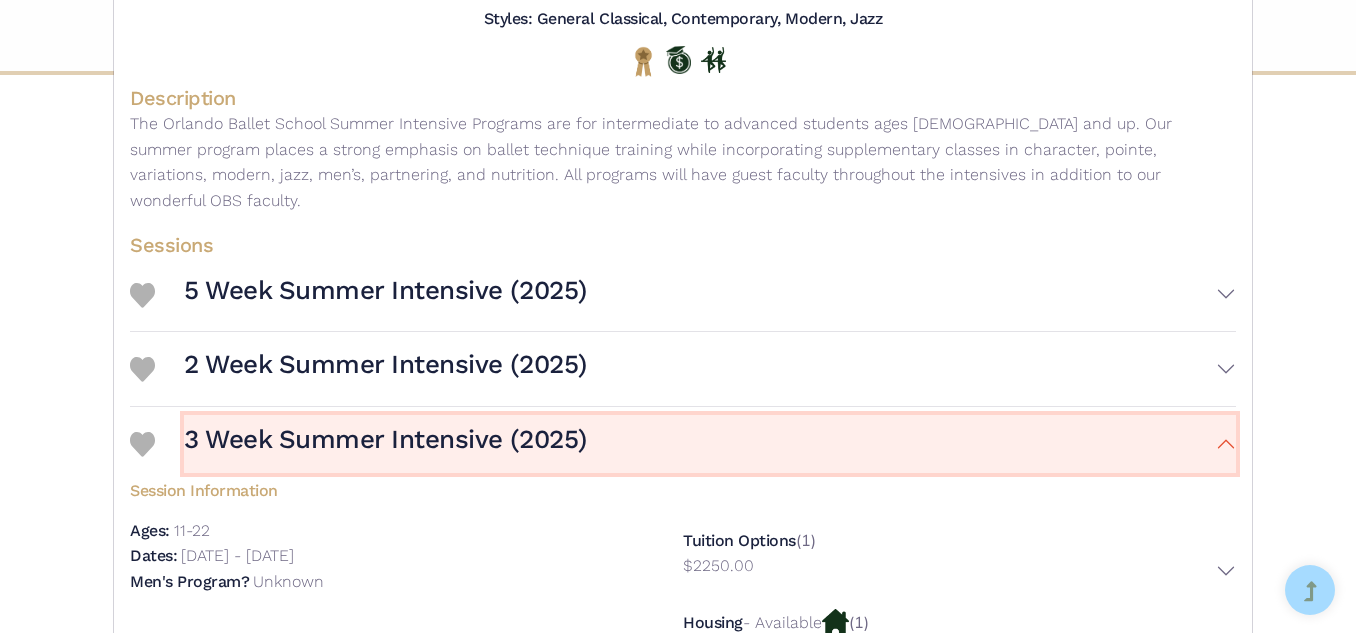 scroll, scrollTop: 286, scrollLeft: 0, axis: vertical 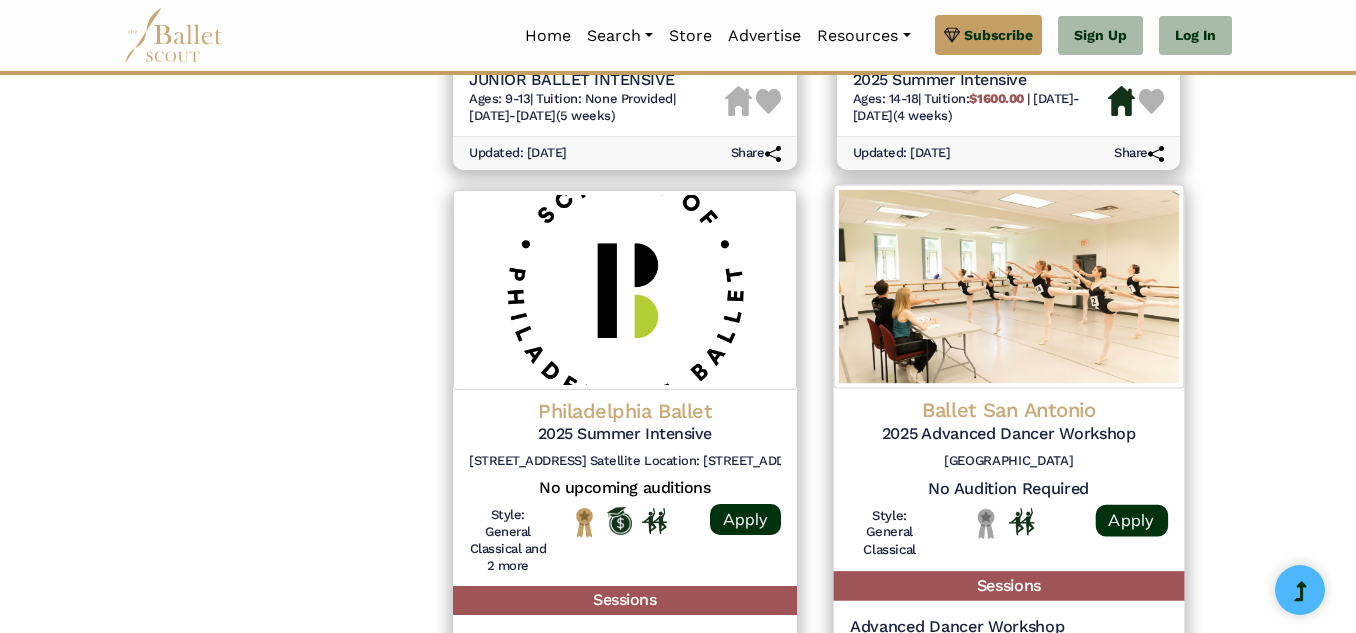 click at bounding box center (1008, 287) 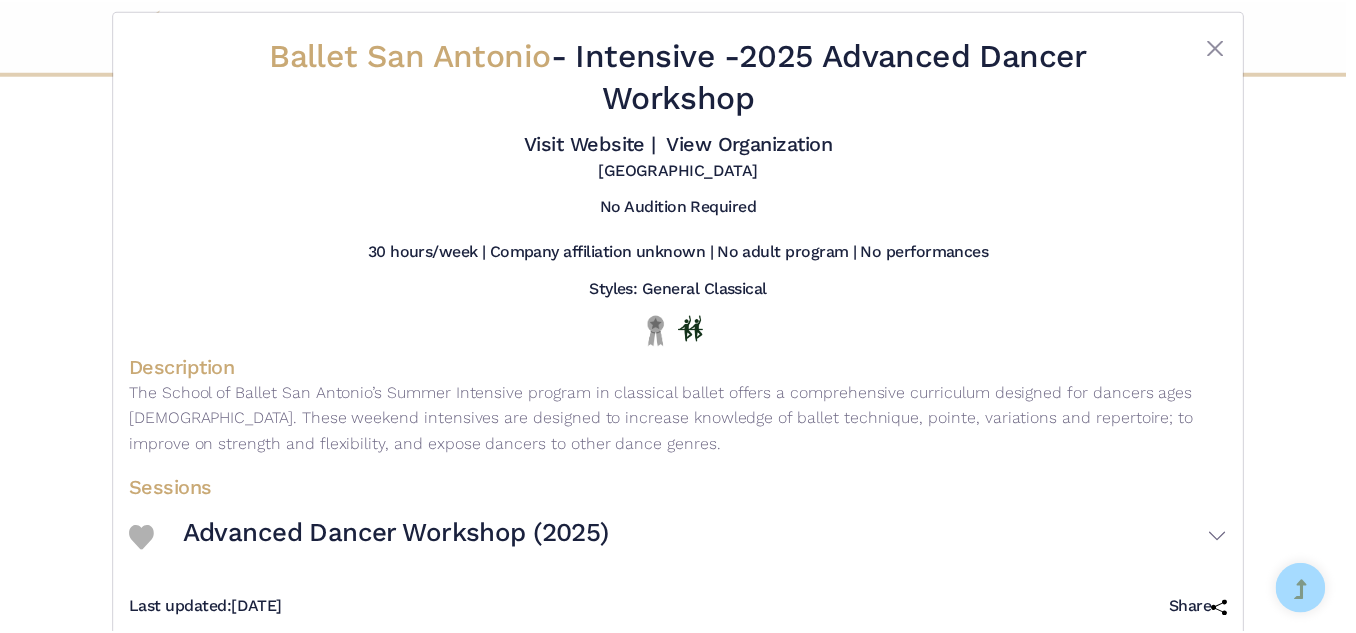scroll, scrollTop: 0, scrollLeft: 0, axis: both 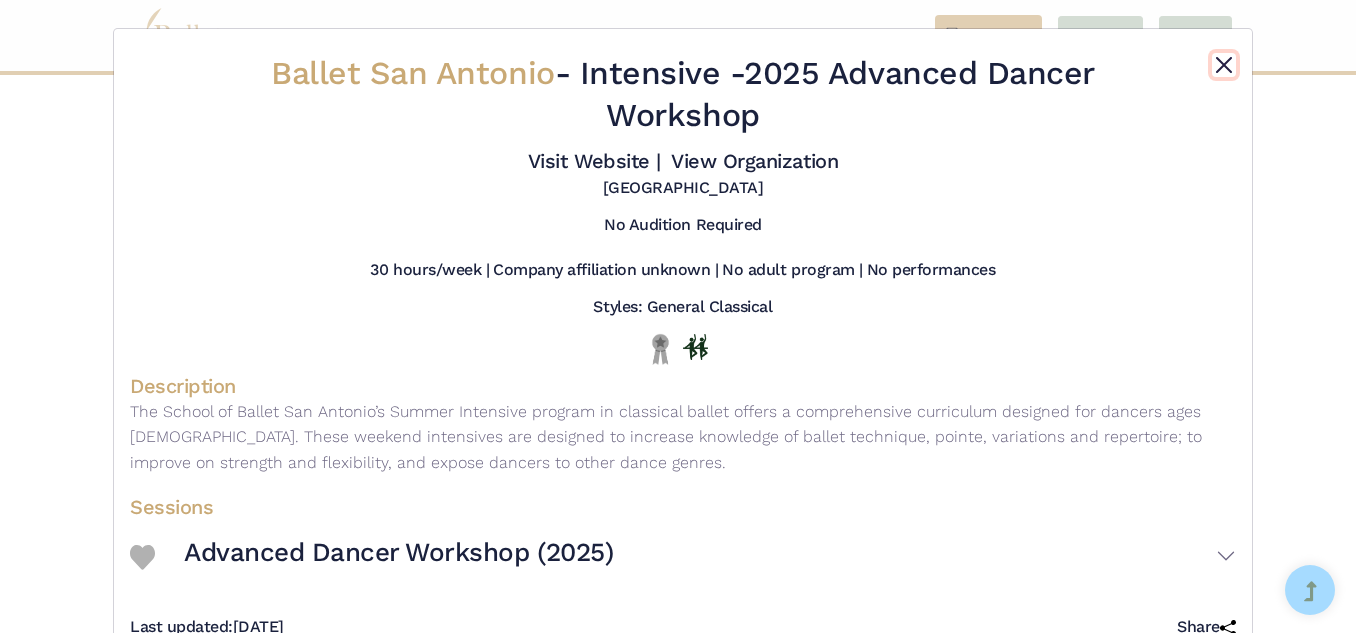 click at bounding box center [1224, 65] 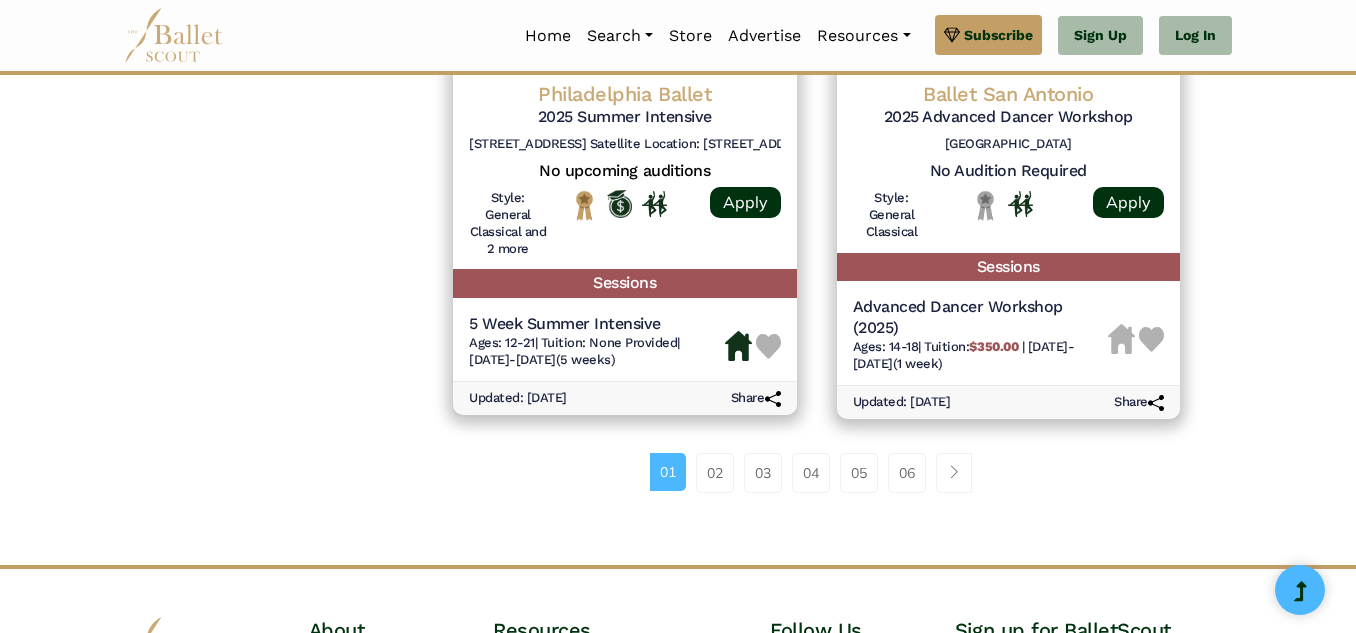 scroll, scrollTop: 2880, scrollLeft: 0, axis: vertical 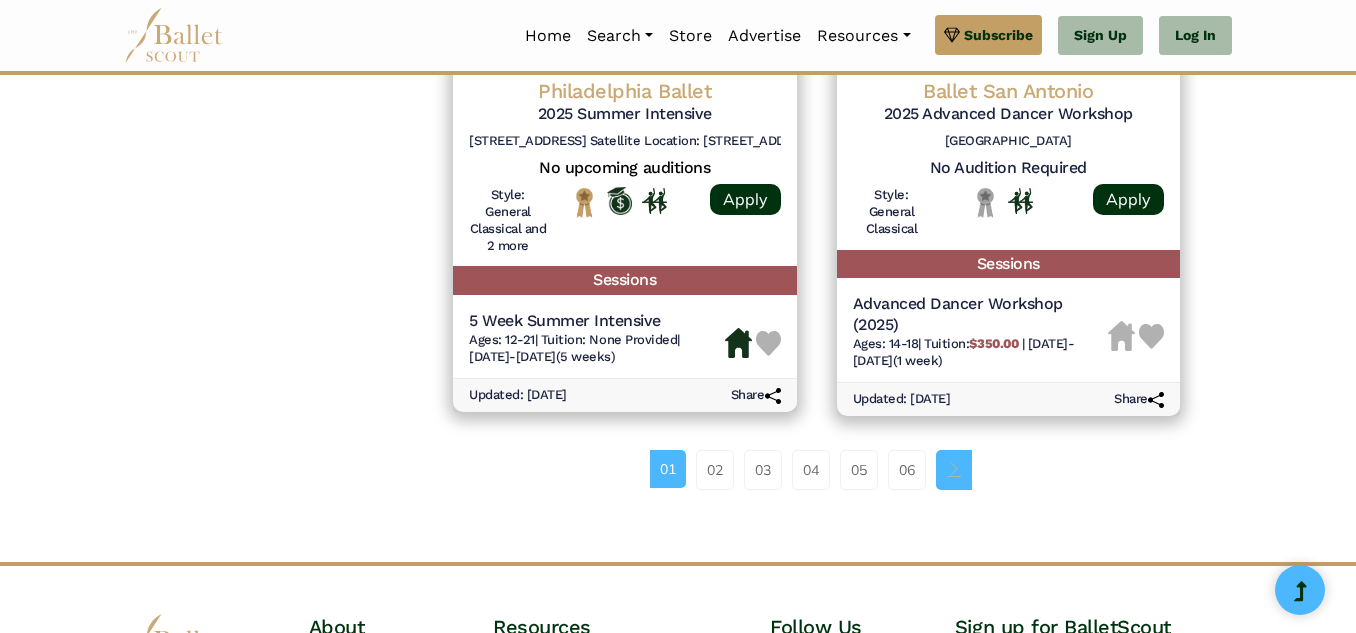 click at bounding box center [954, 469] 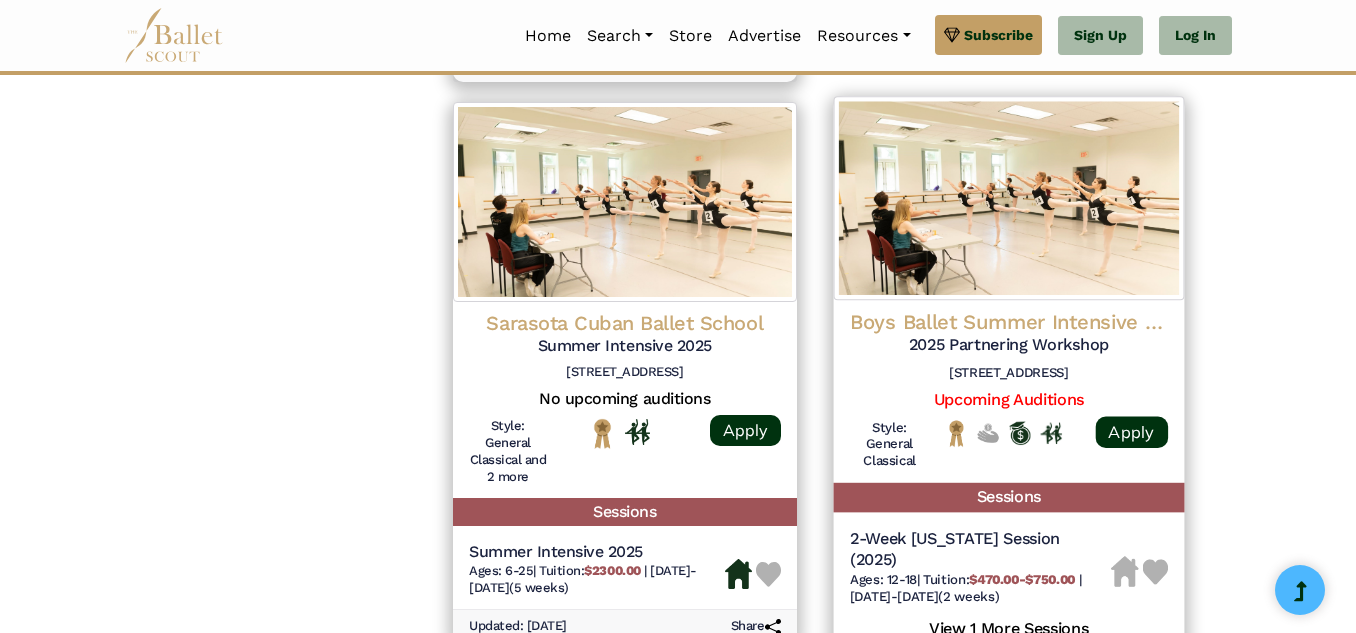 scroll, scrollTop: 2760, scrollLeft: 0, axis: vertical 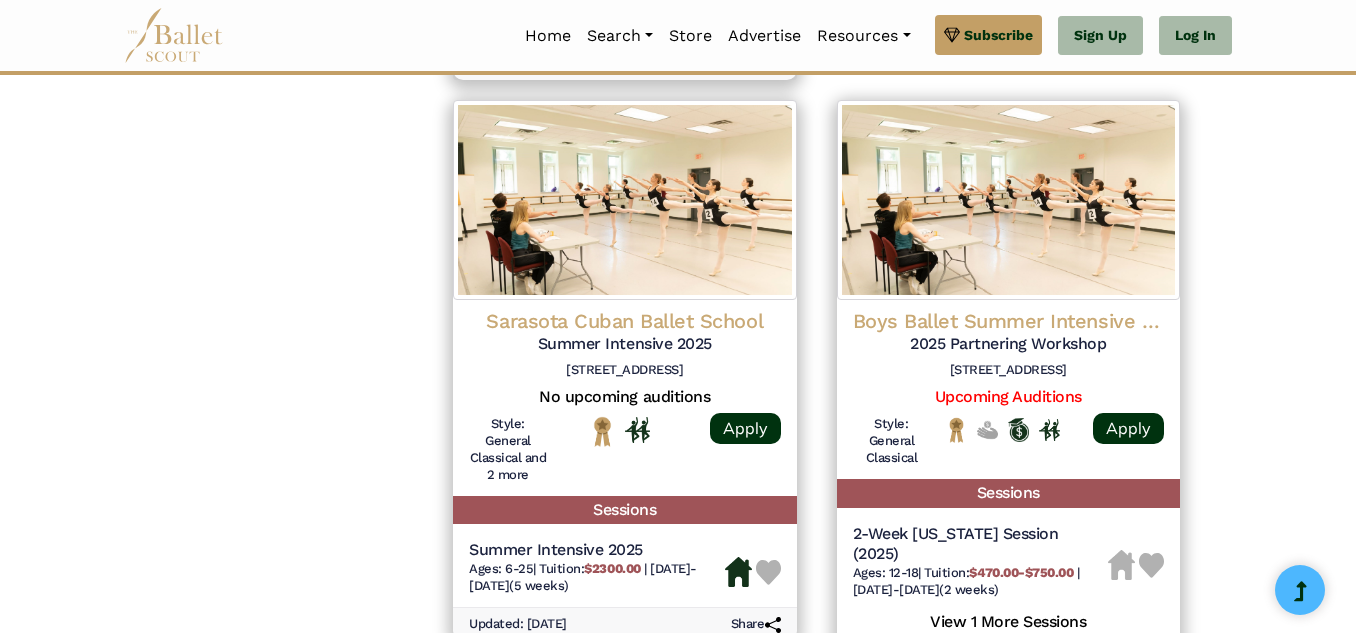 click on "**********" at bounding box center (678, -709) 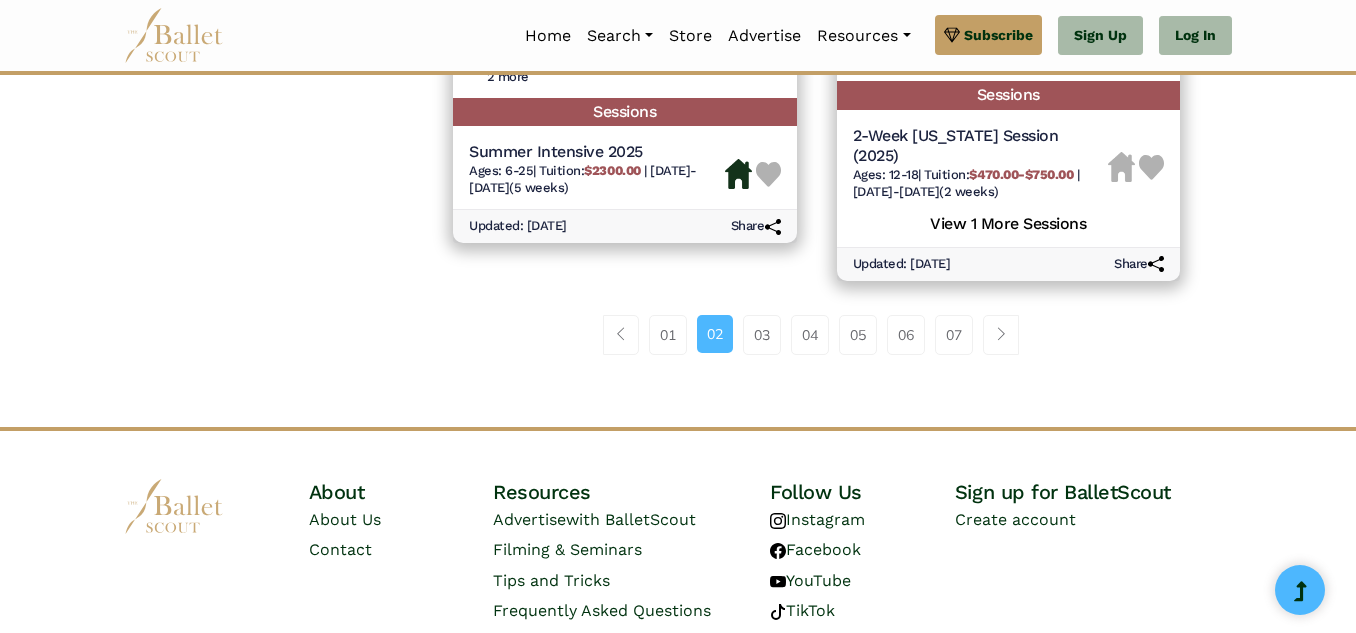 scroll, scrollTop: 3200, scrollLeft: 0, axis: vertical 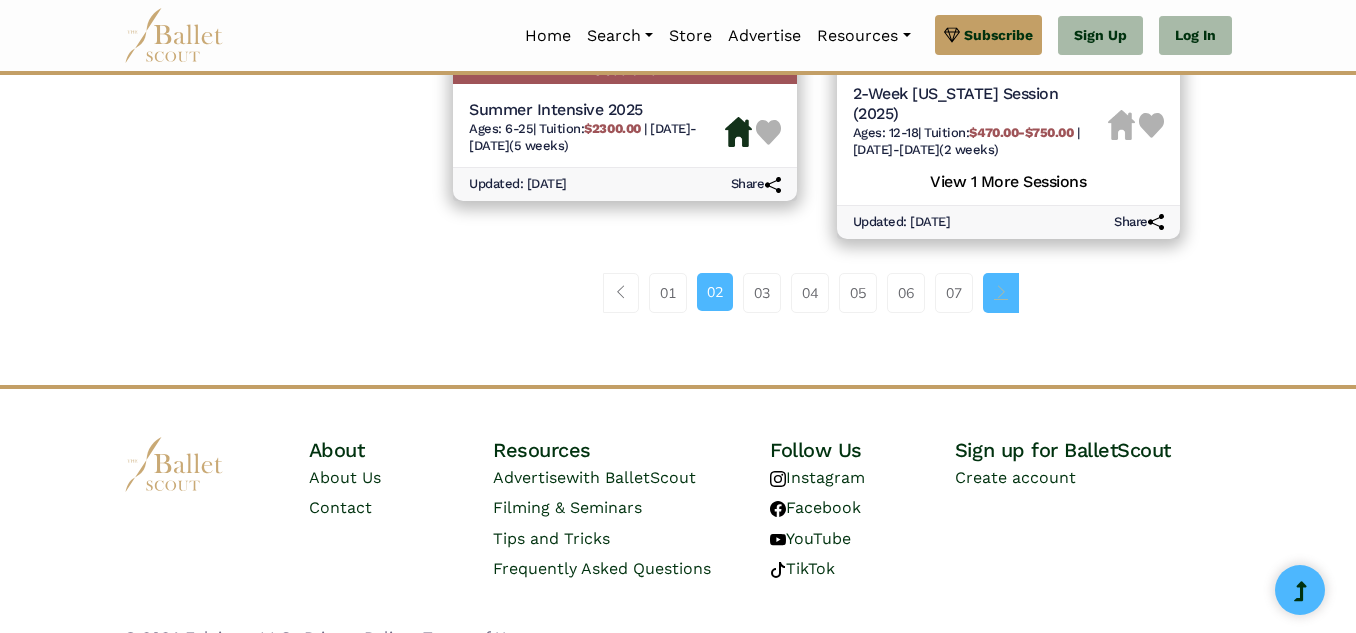 click at bounding box center (1001, 292) 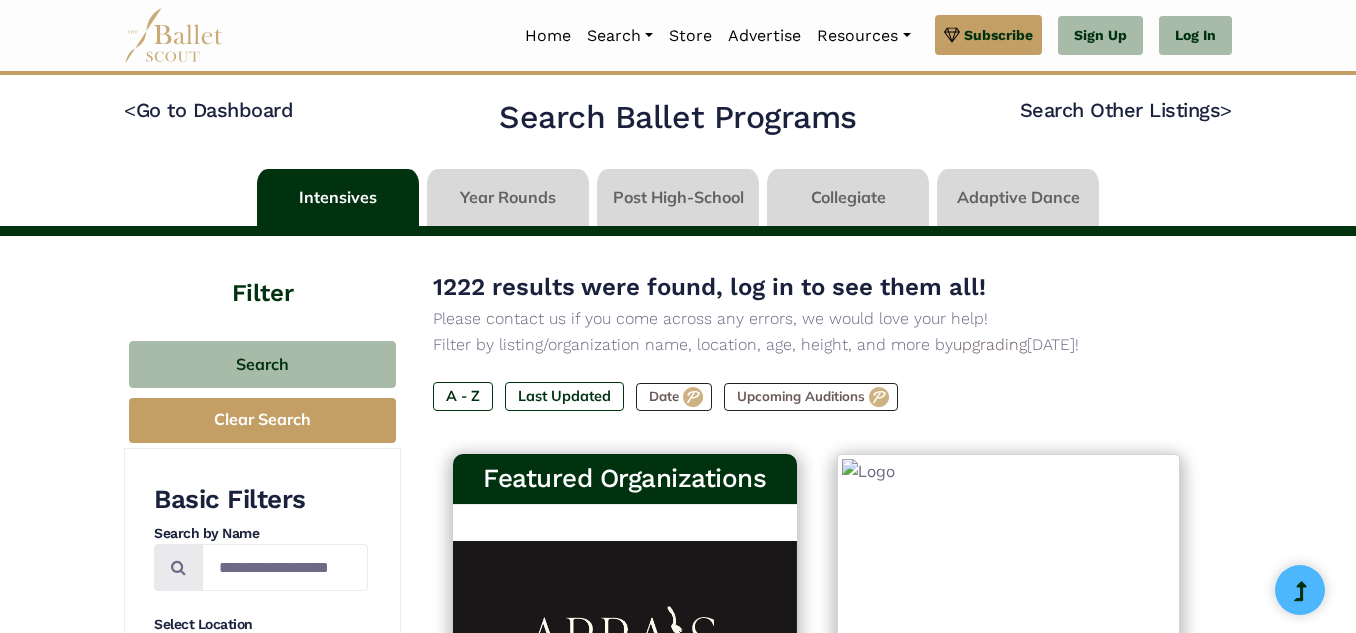 scroll, scrollTop: 0, scrollLeft: 0, axis: both 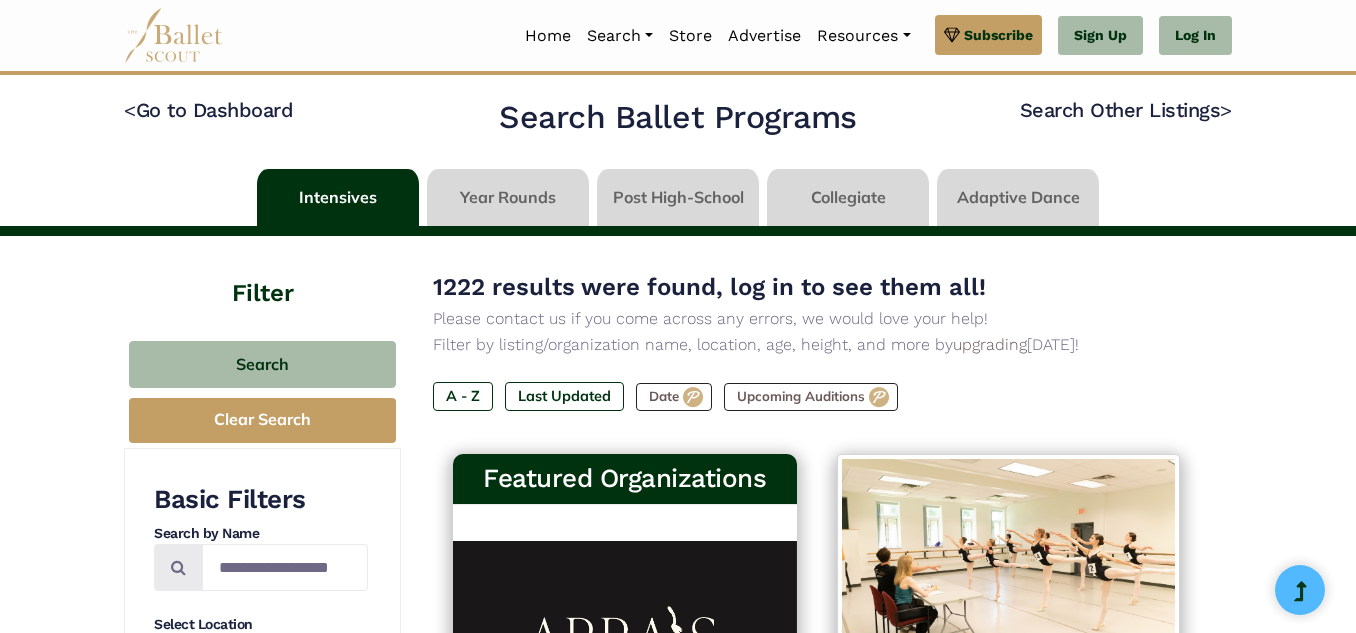 click on "**********" at bounding box center [678, 1996] 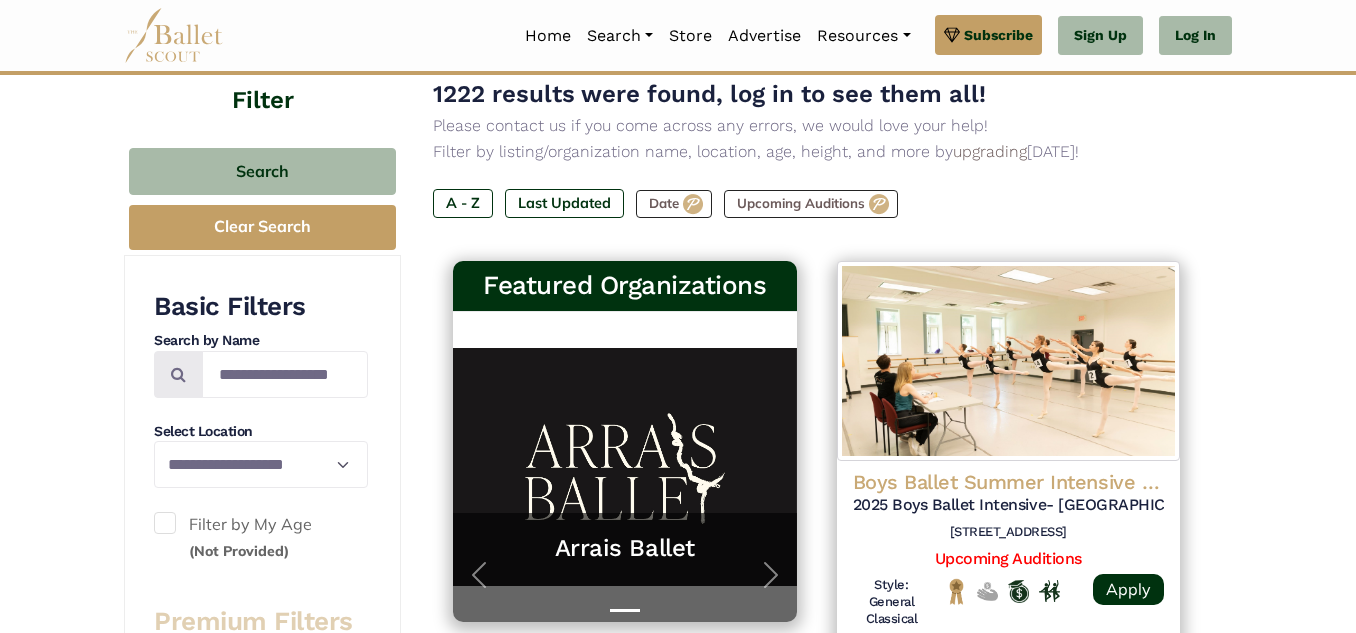 scroll, scrollTop: 400, scrollLeft: 0, axis: vertical 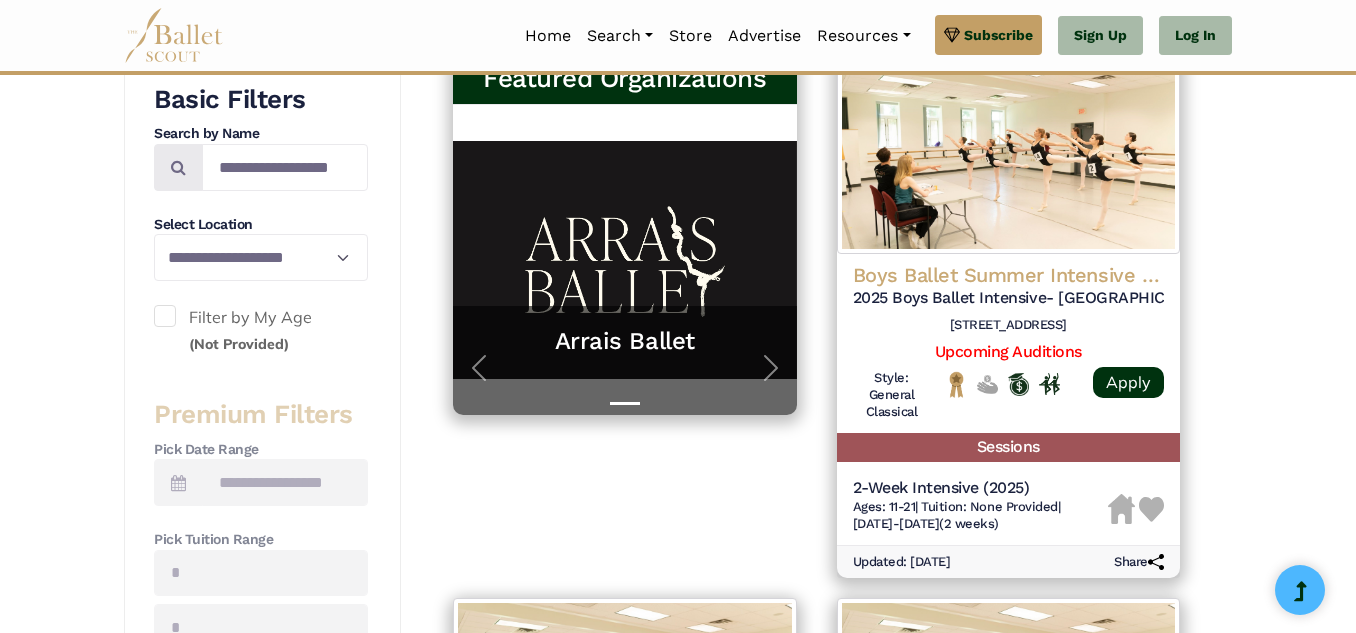 click at bounding box center (165, 316) 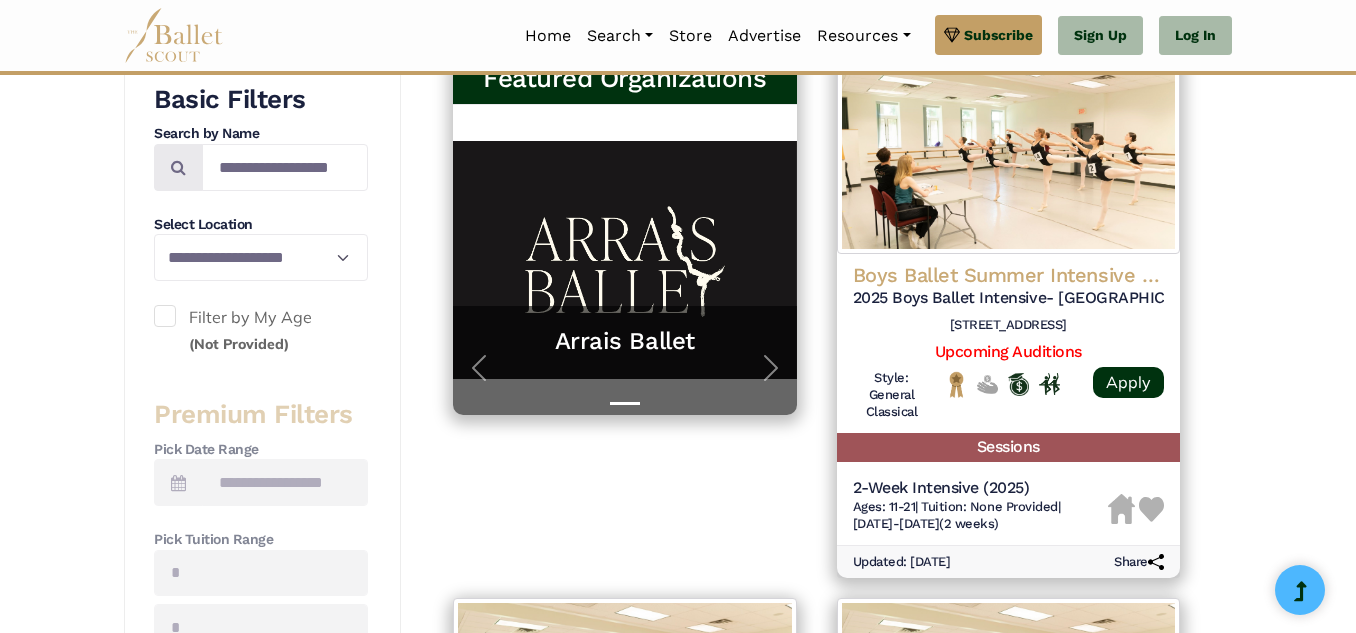 click on "(Not Provided)" at bounding box center (239, 344) 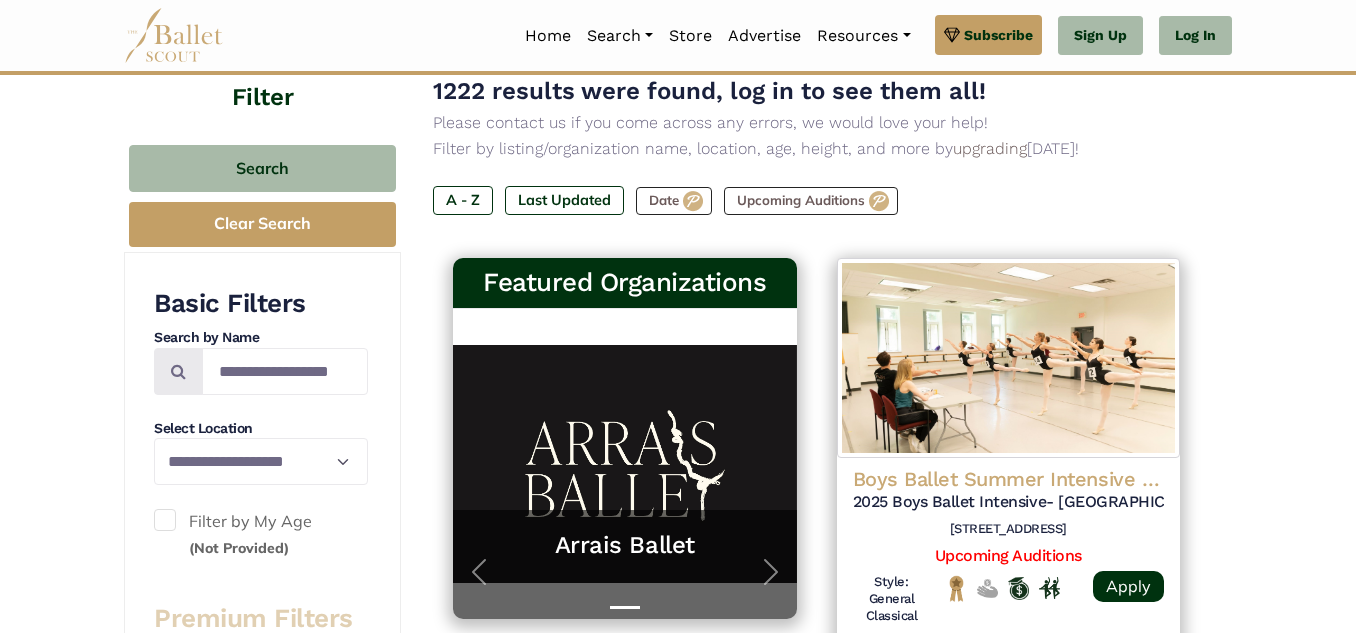scroll, scrollTop: 120, scrollLeft: 0, axis: vertical 